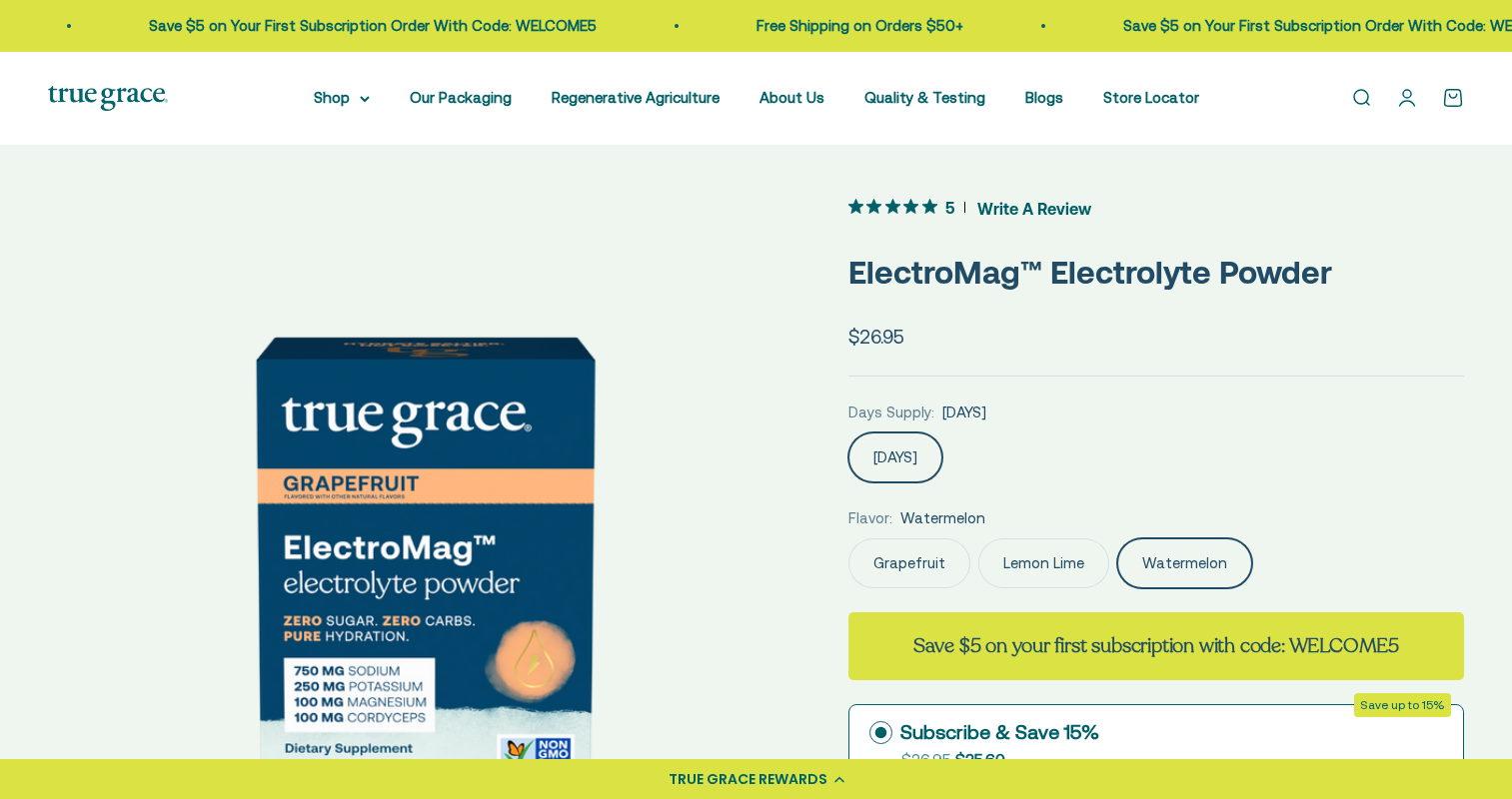 scroll, scrollTop: 200, scrollLeft: 0, axis: vertical 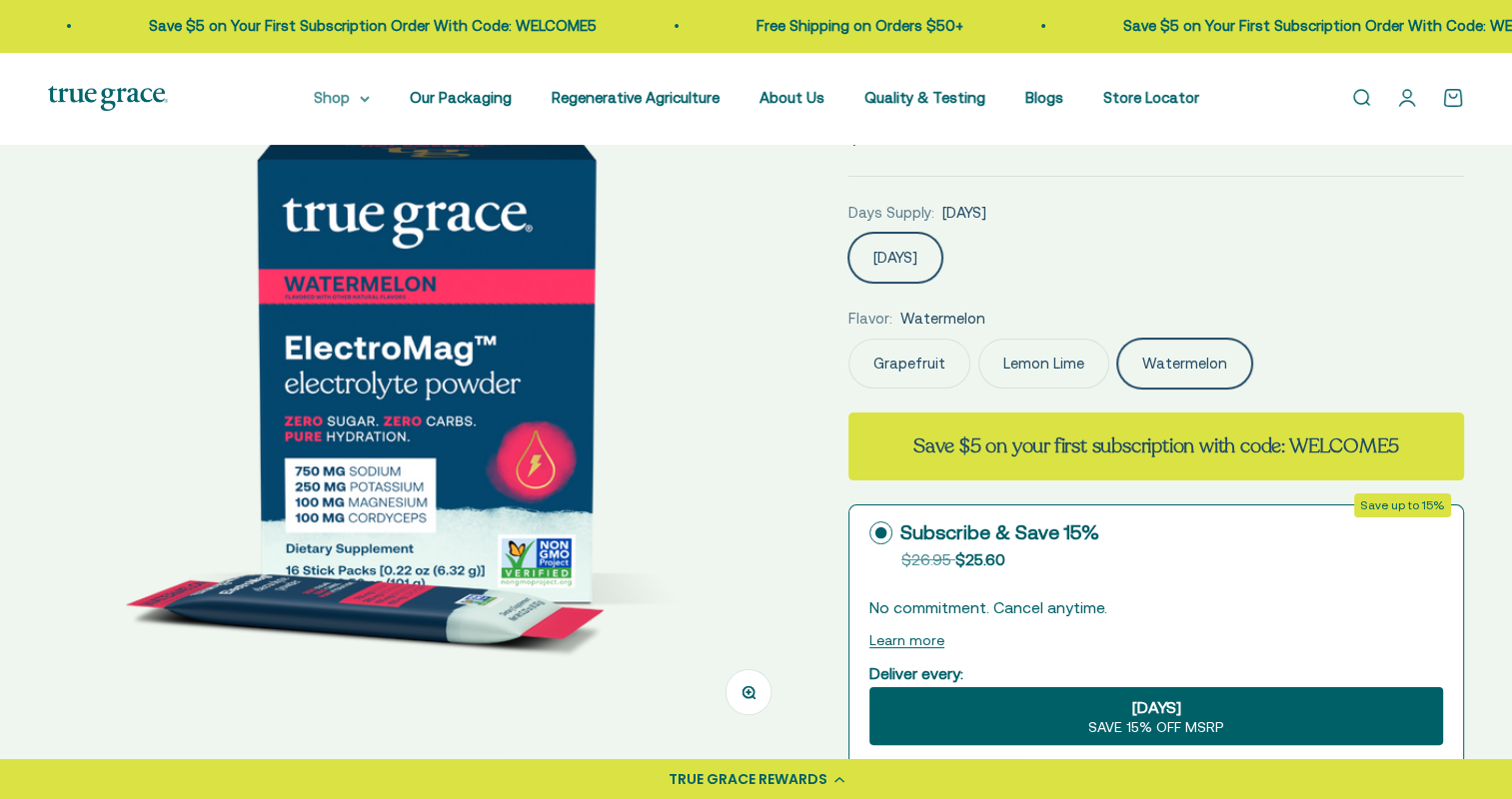 click on "Shop" at bounding box center (342, 98) 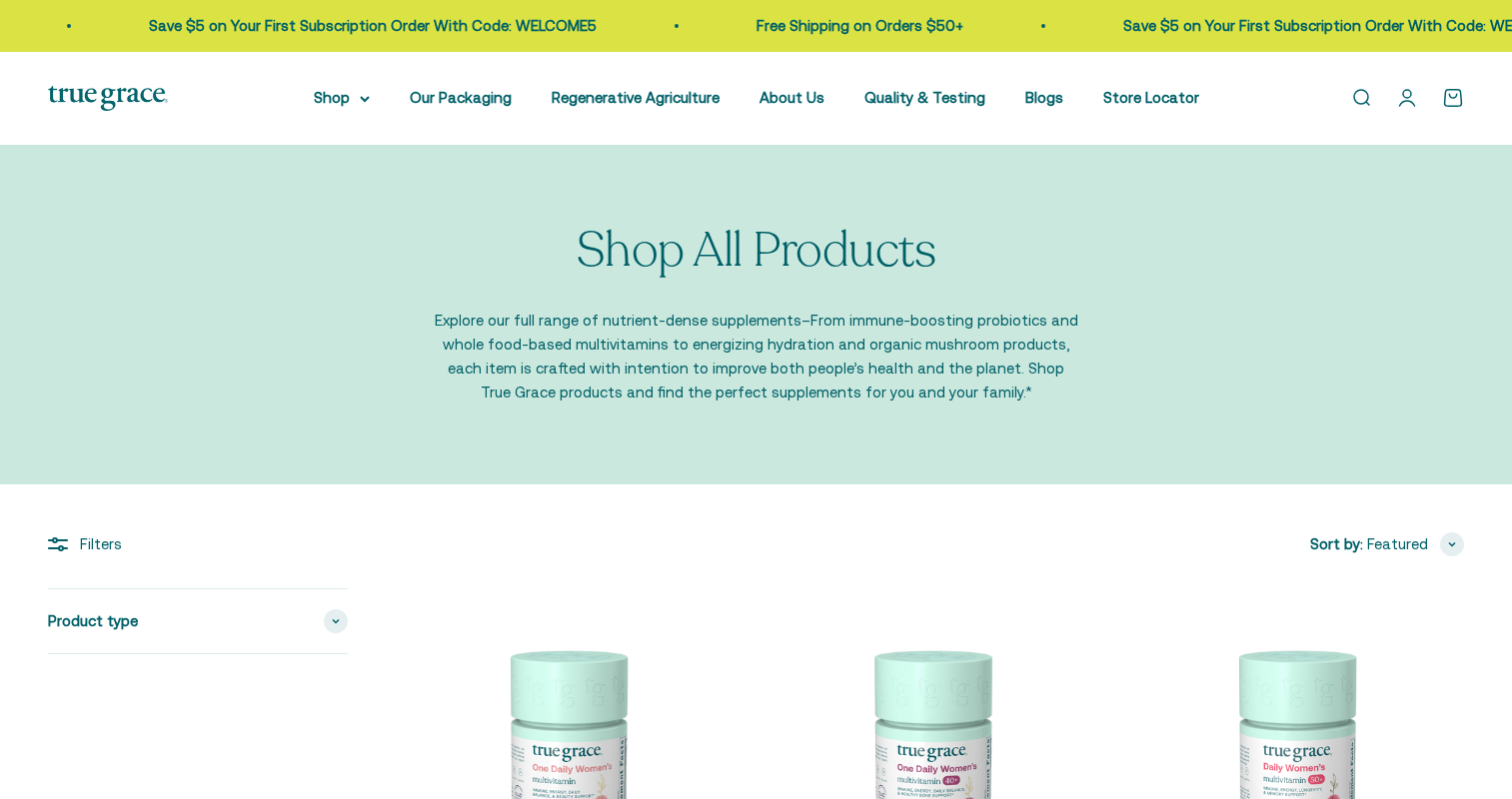 scroll, scrollTop: 0, scrollLeft: 0, axis: both 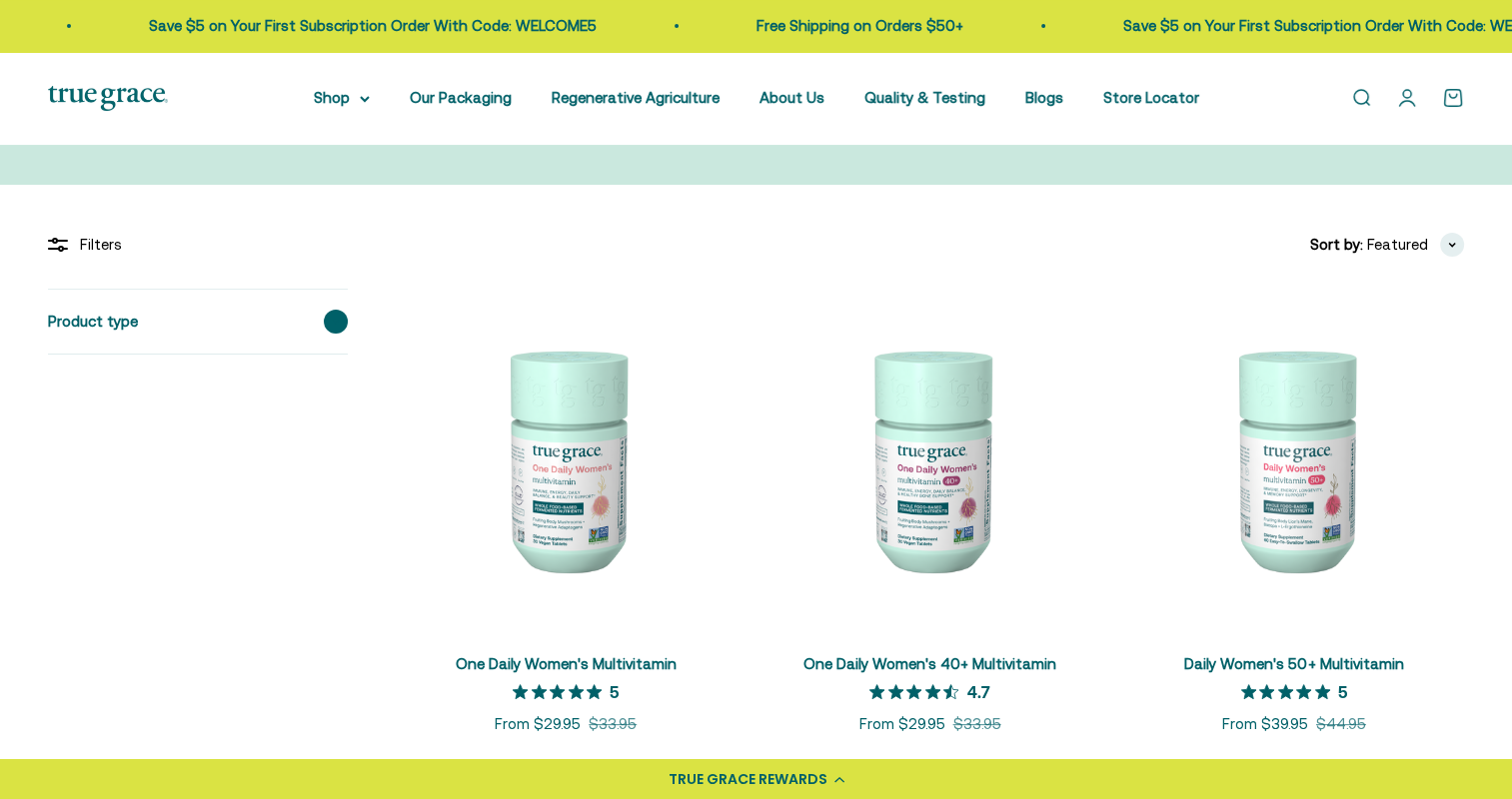 click on "Product type" at bounding box center [198, 322] 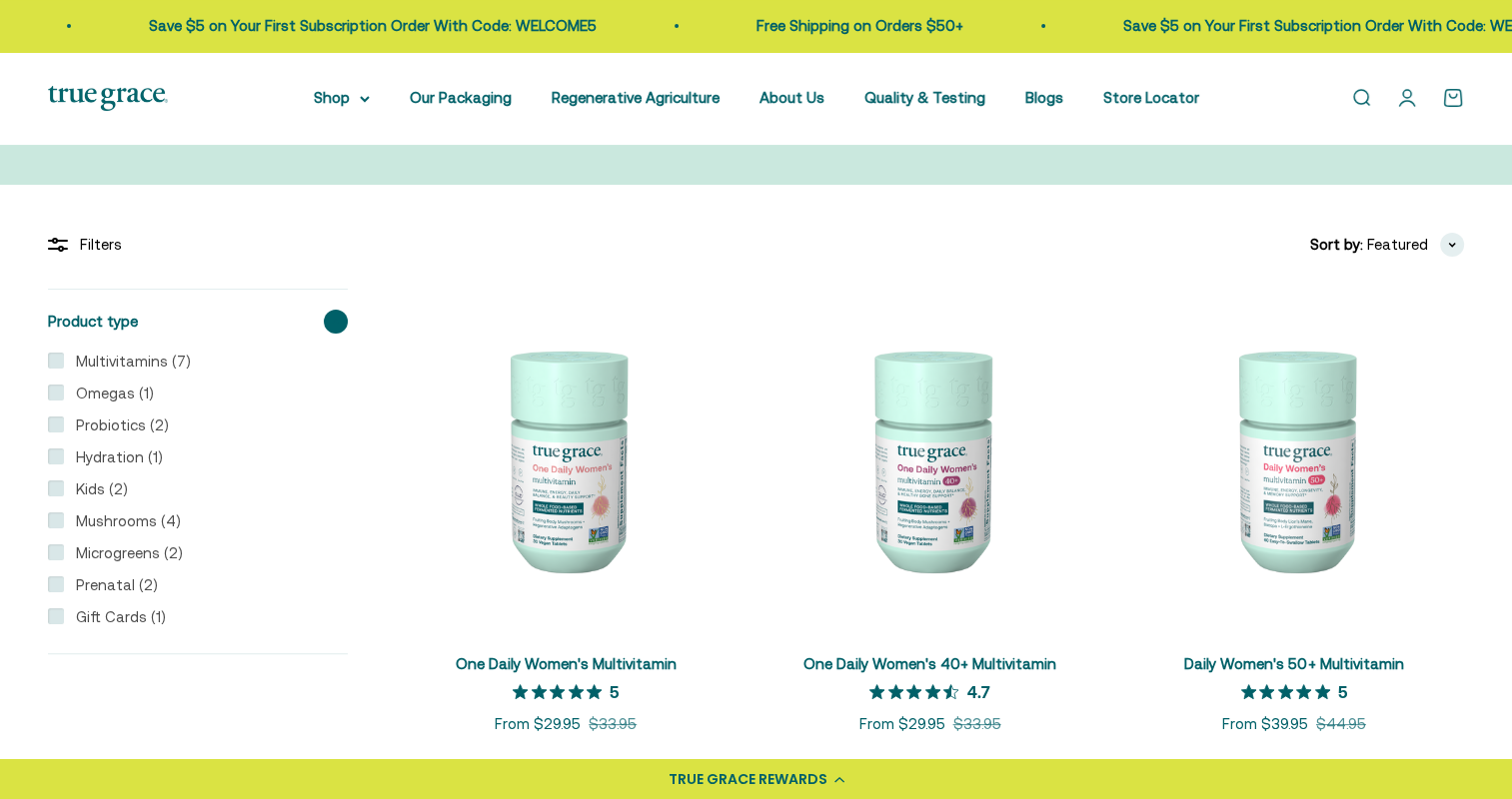 click on "Multivitamins (7)" at bounding box center [127, 362] 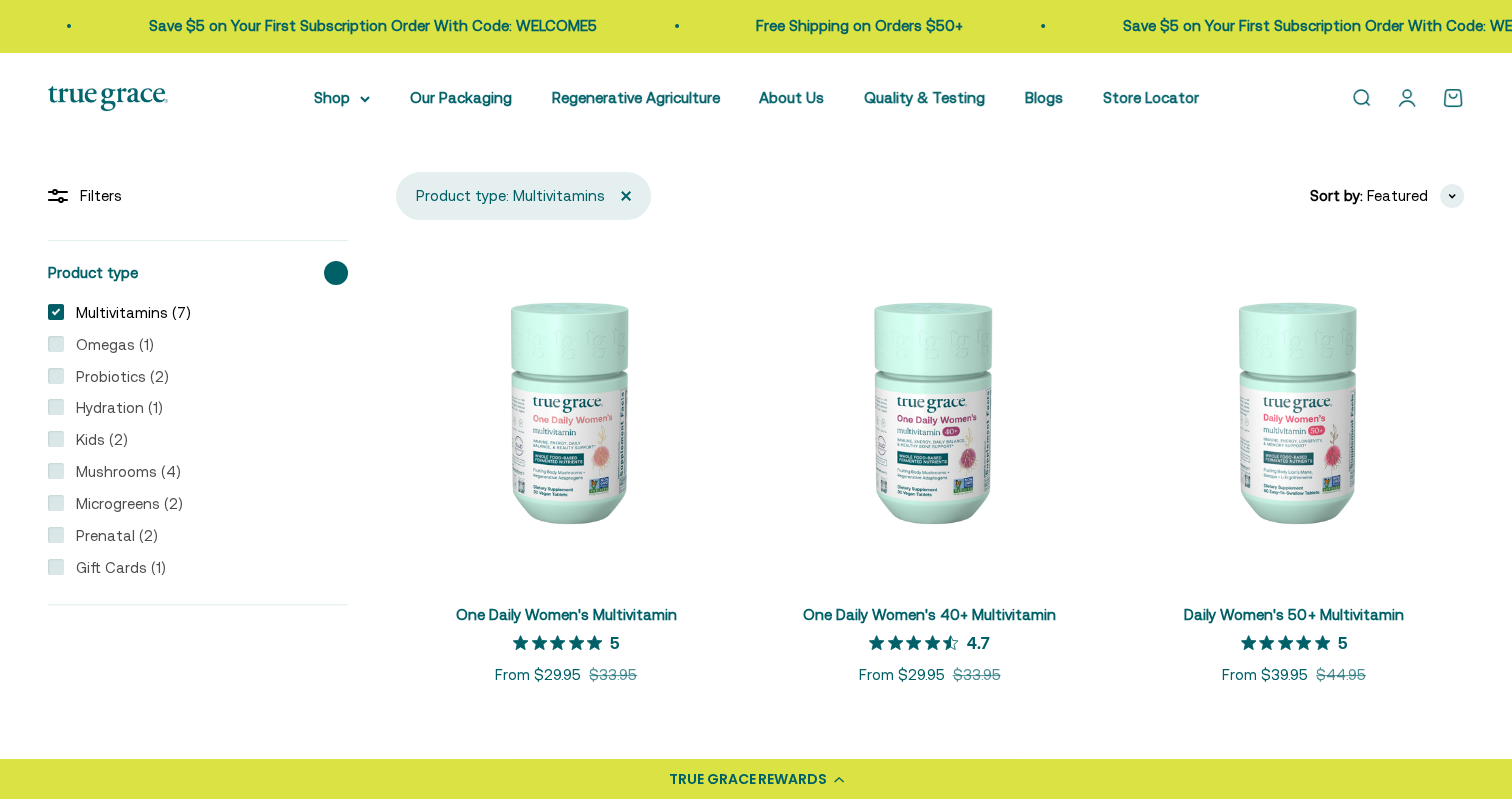 scroll, scrollTop: 300, scrollLeft: 0, axis: vertical 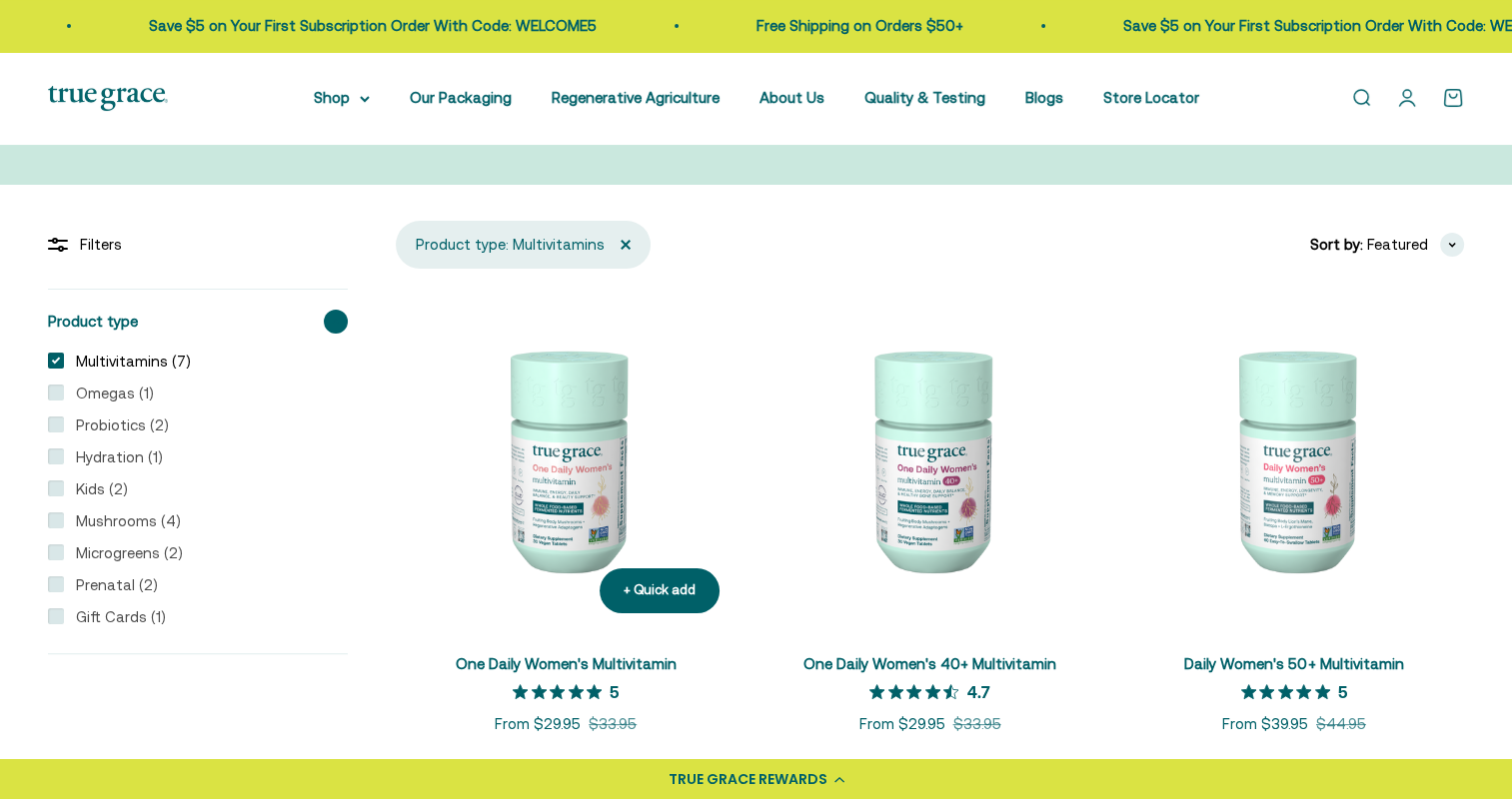 click at bounding box center [566, 458] 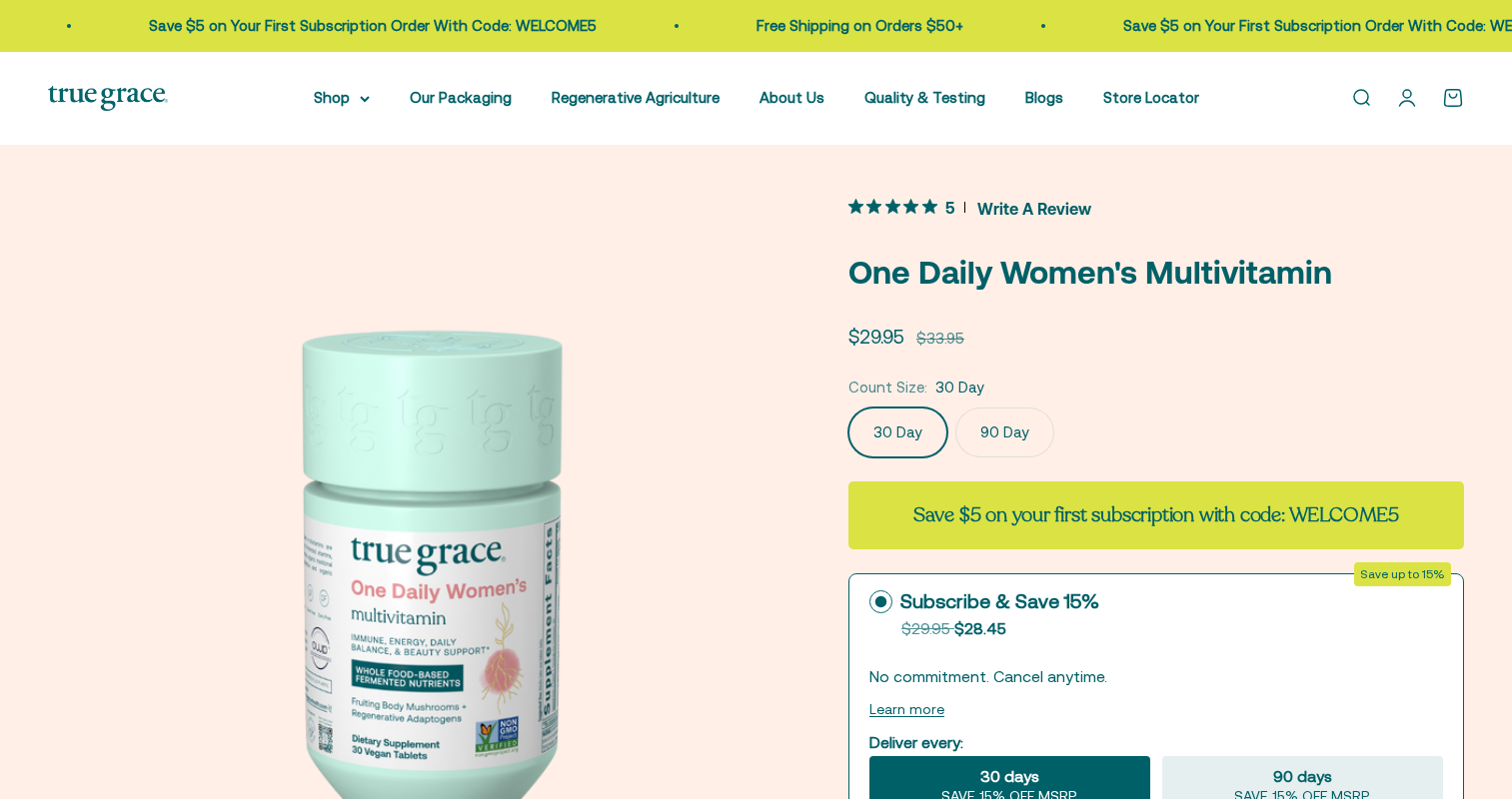 scroll, scrollTop: 0, scrollLeft: 0, axis: both 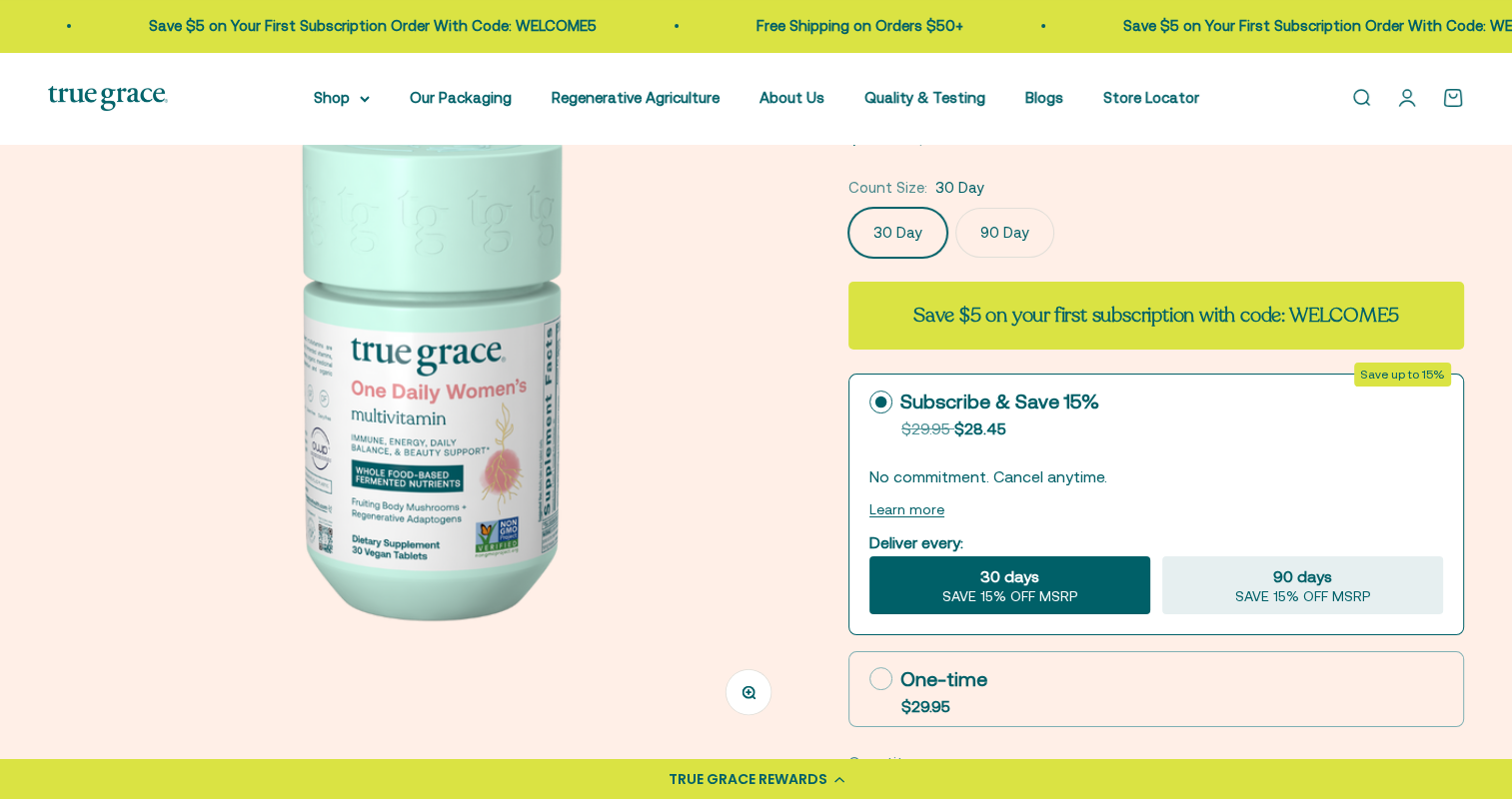 click on "90 Day" 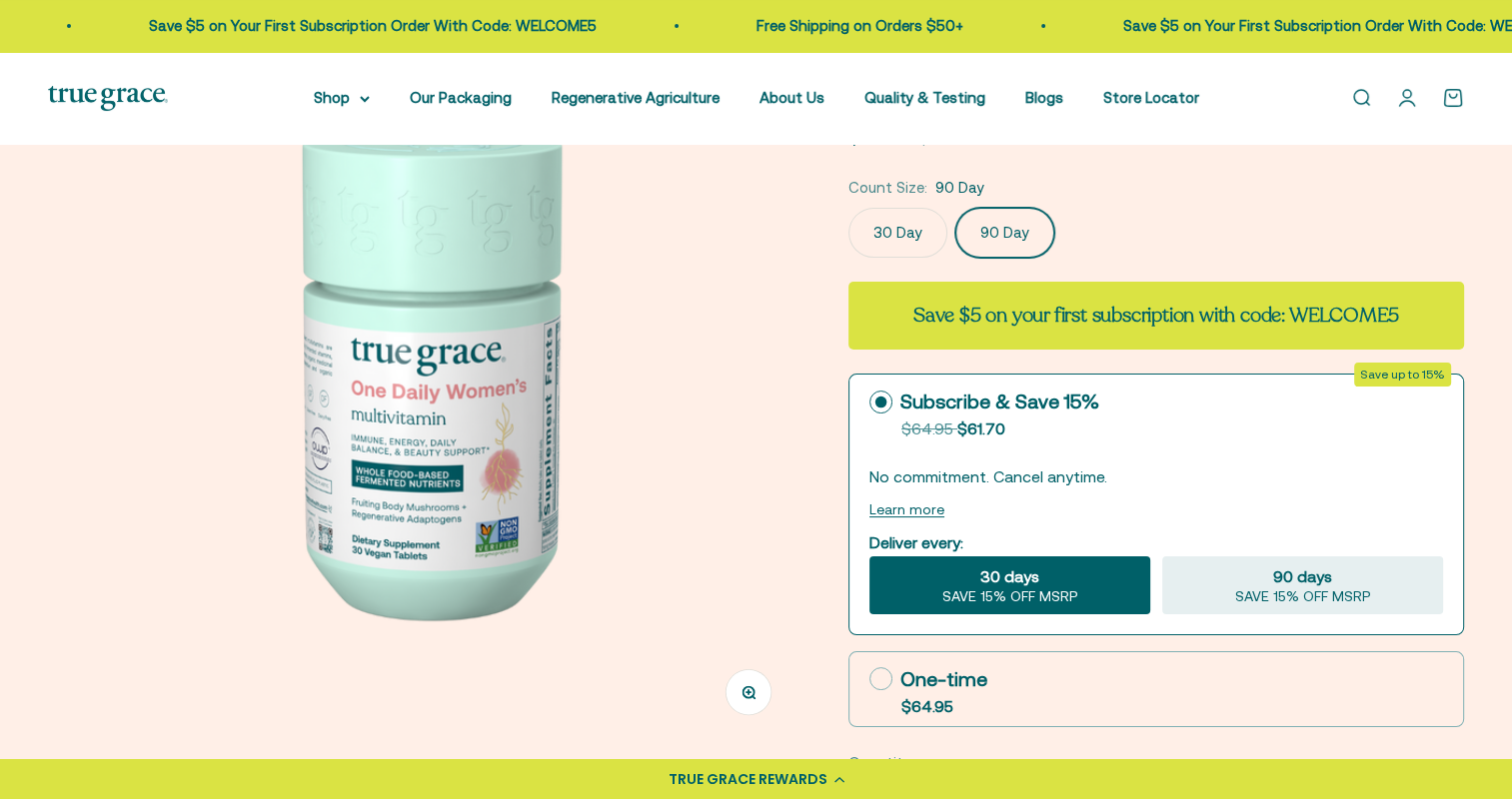 scroll, scrollTop: 0, scrollLeft: 775, axis: horizontal 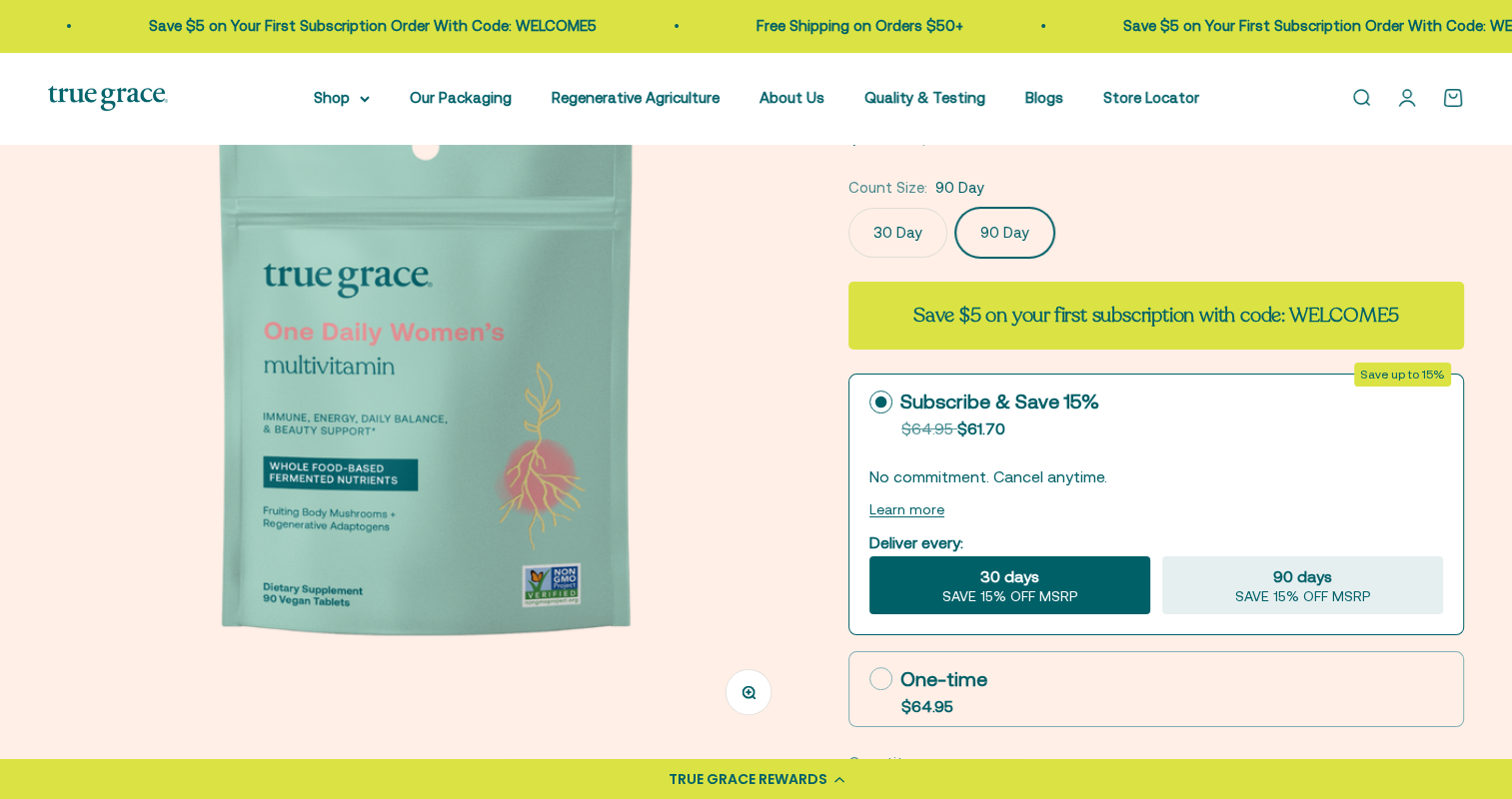 click on "30 Day" 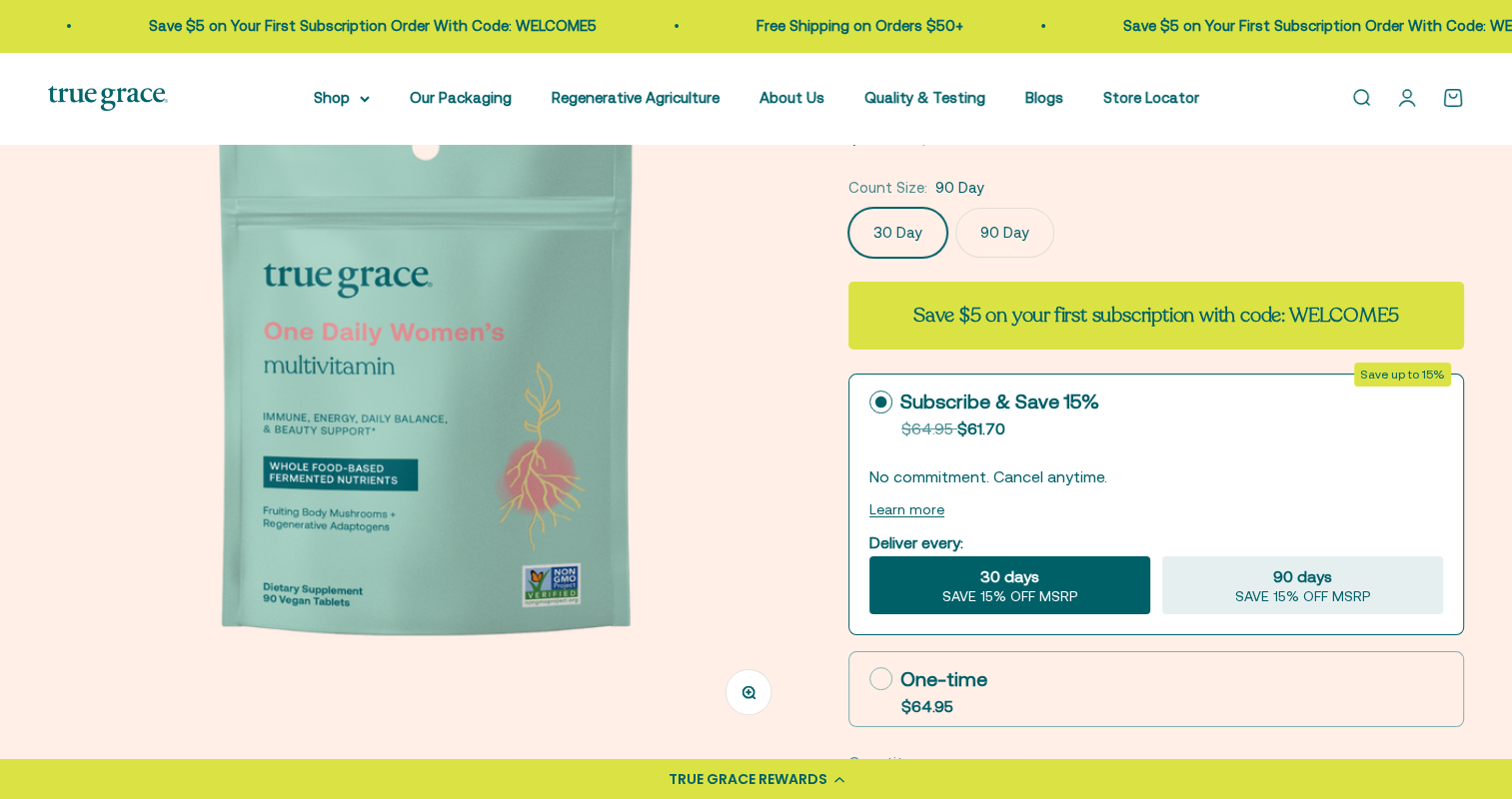 scroll, scrollTop: 0, scrollLeft: 0, axis: both 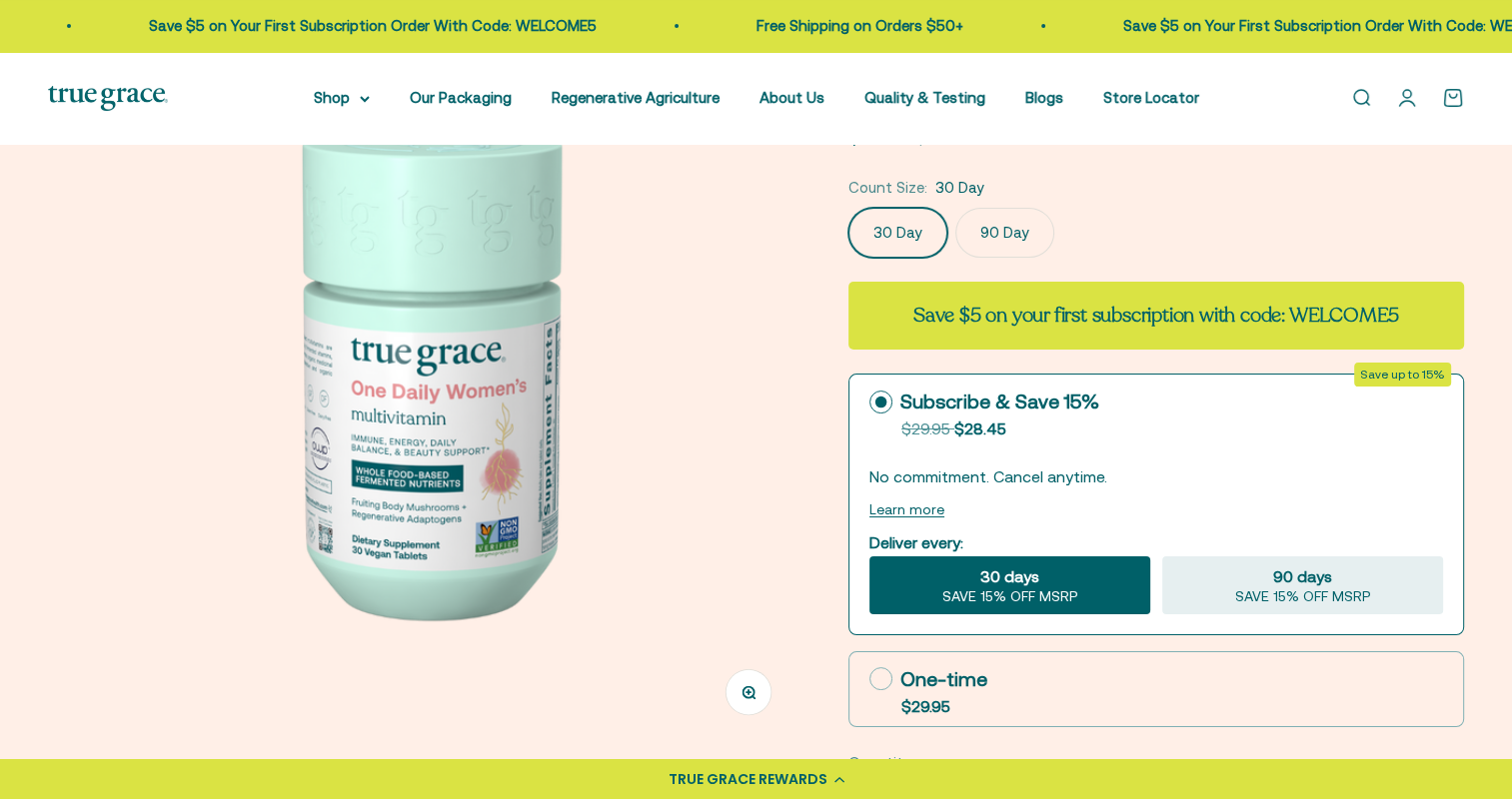 click on "90 Day" 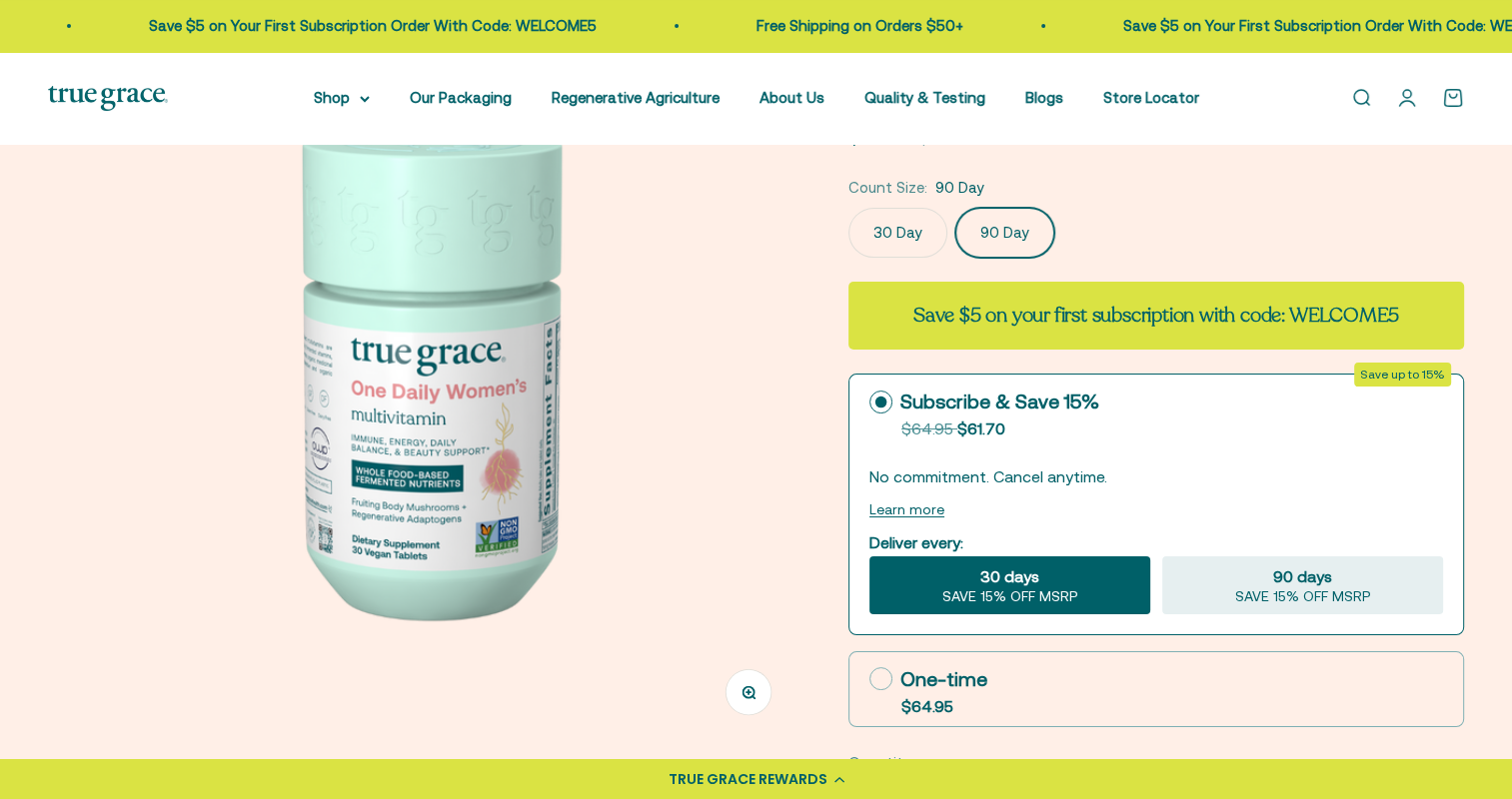 scroll, scrollTop: 0, scrollLeft: 775, axis: horizontal 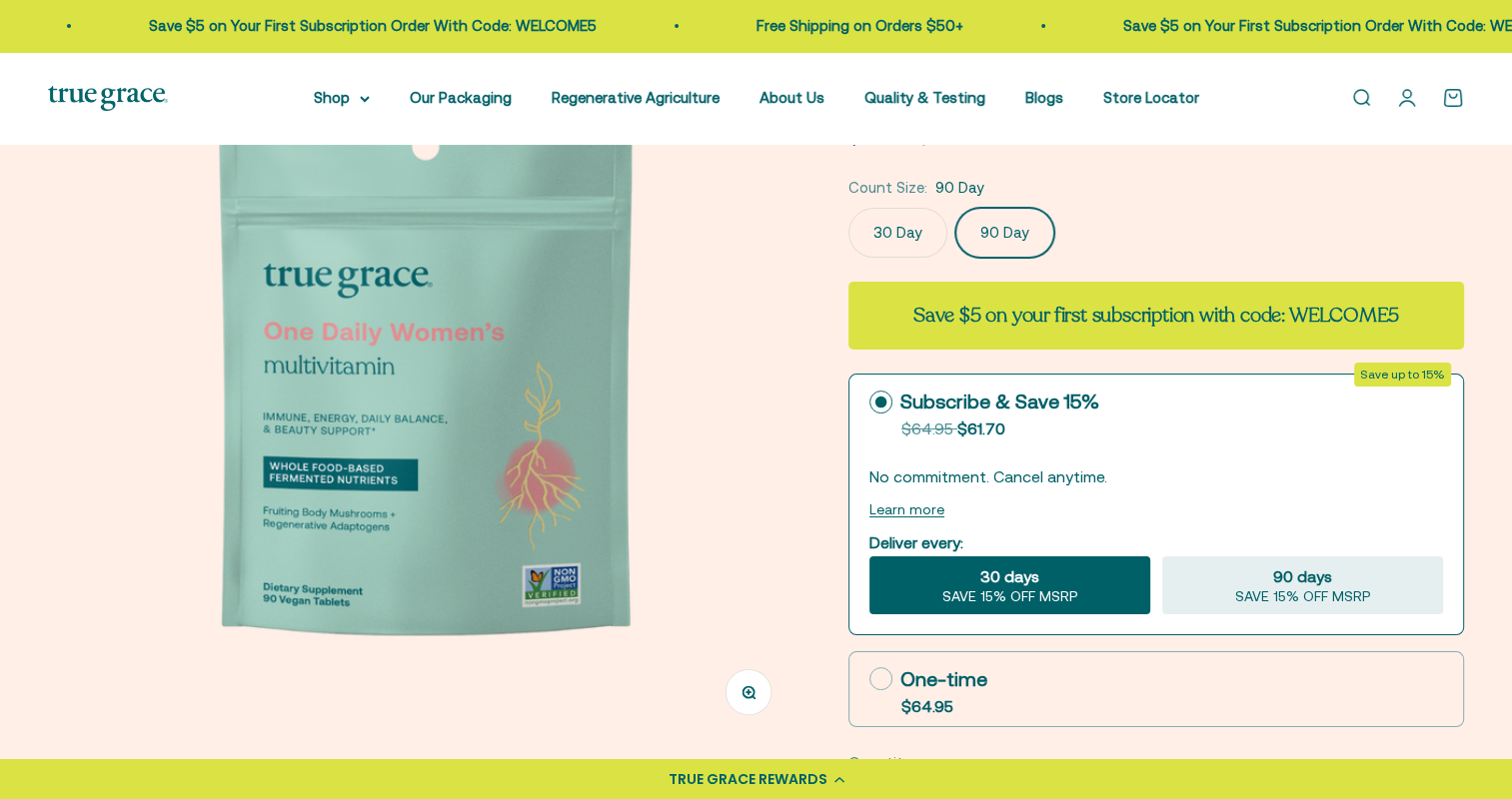 click on "30 Day" 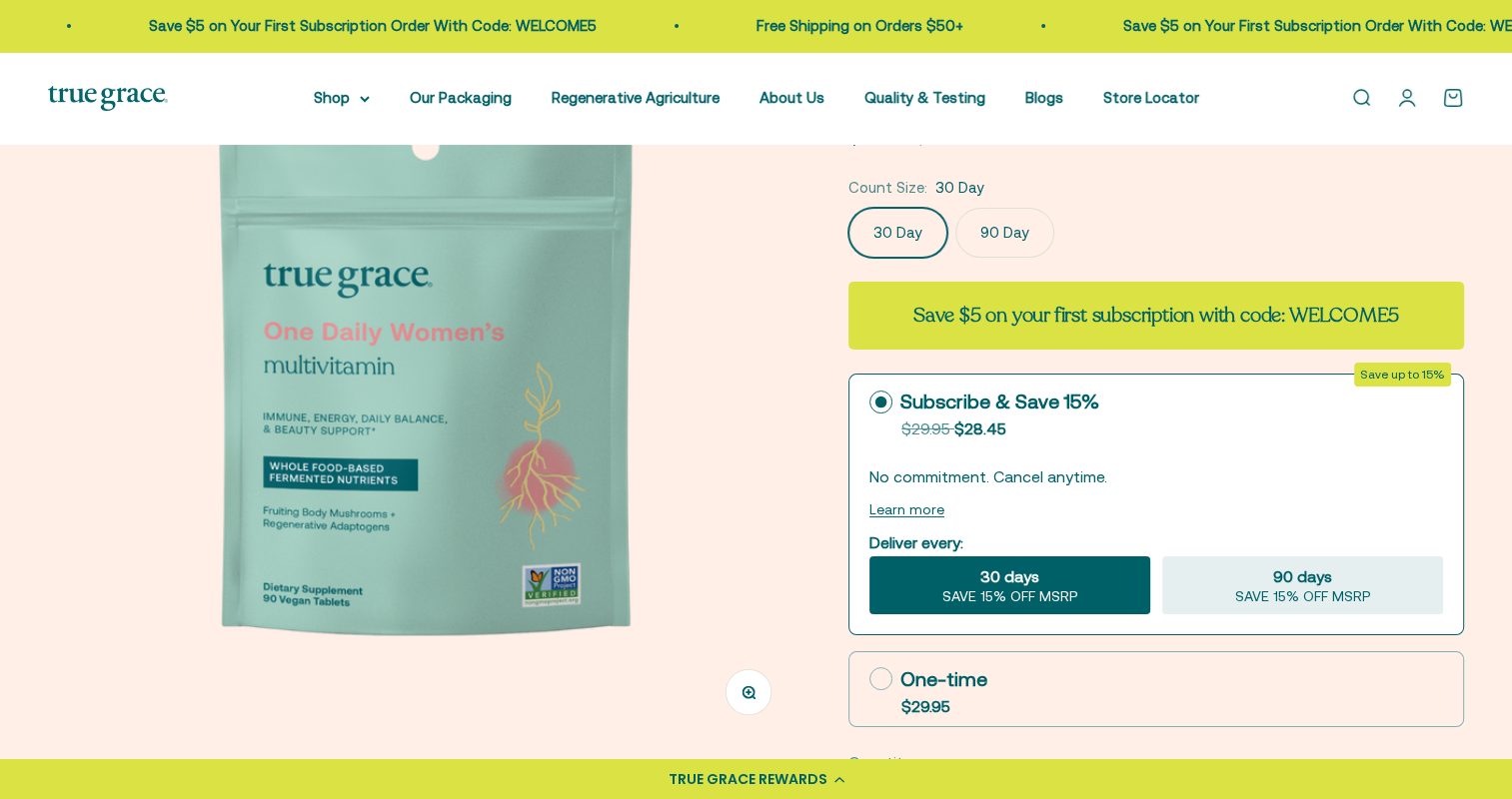 scroll, scrollTop: 0, scrollLeft: 0, axis: both 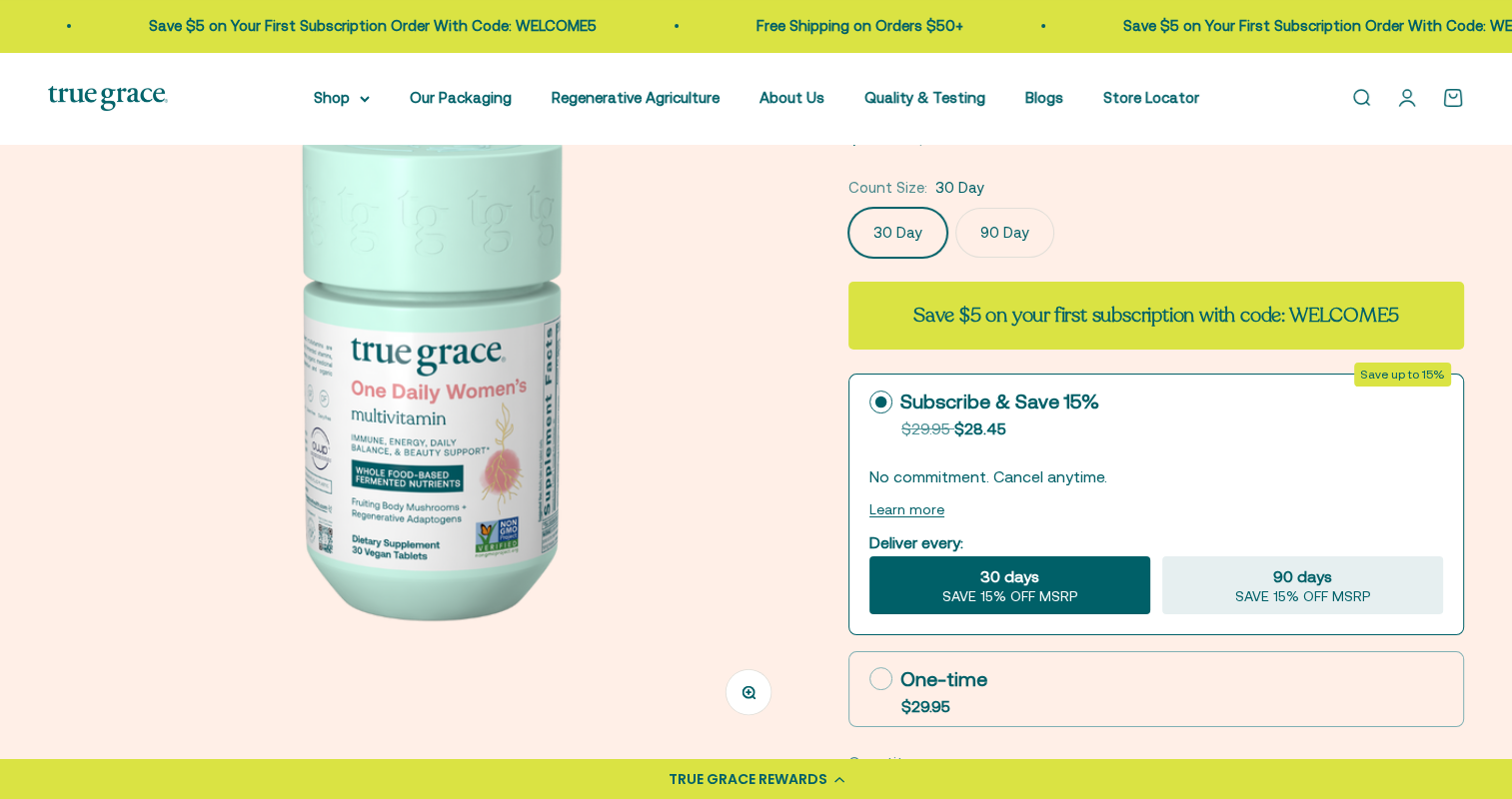 click on "90 Day" 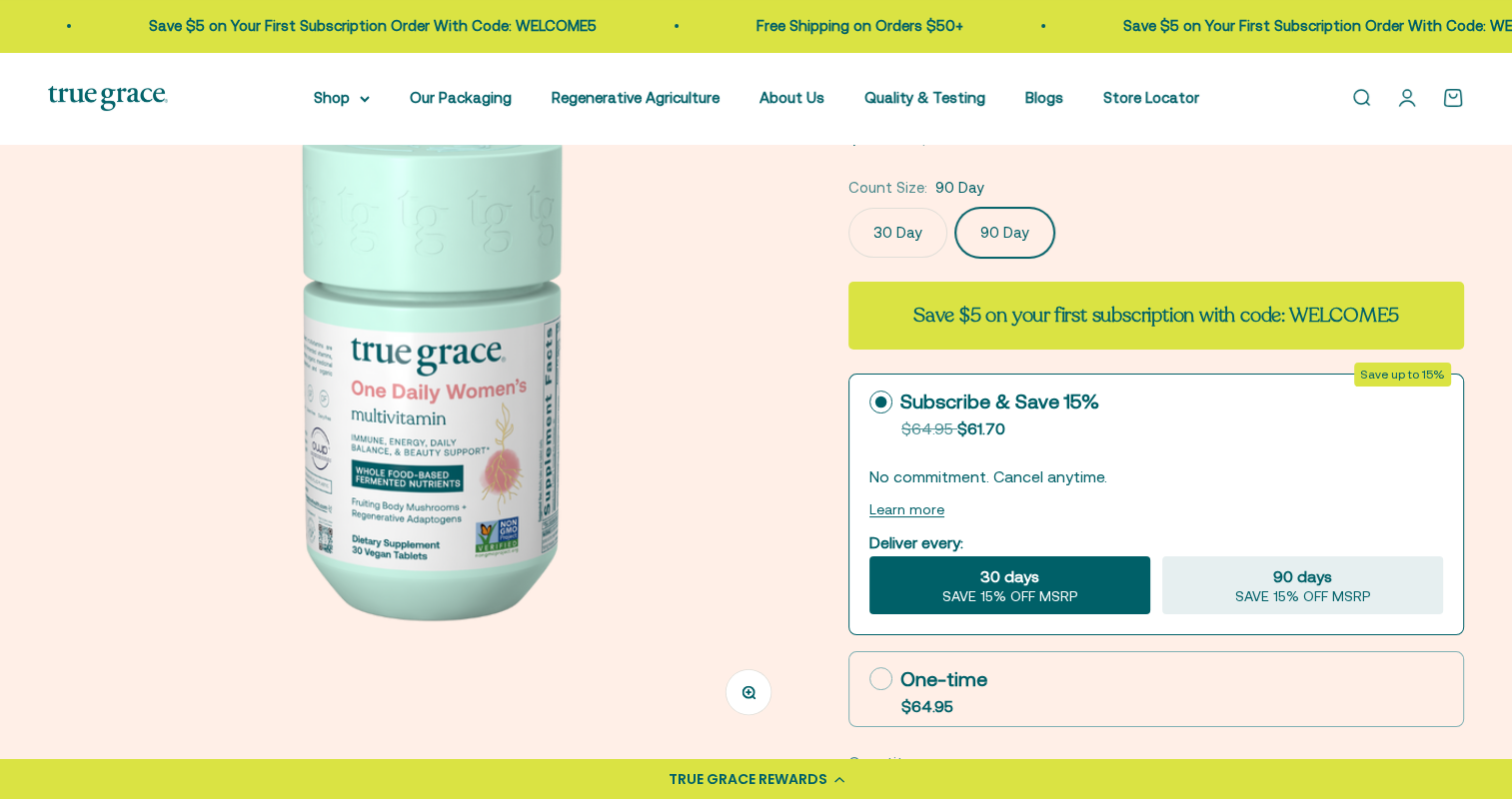 scroll, scrollTop: 0, scrollLeft: 775, axis: horizontal 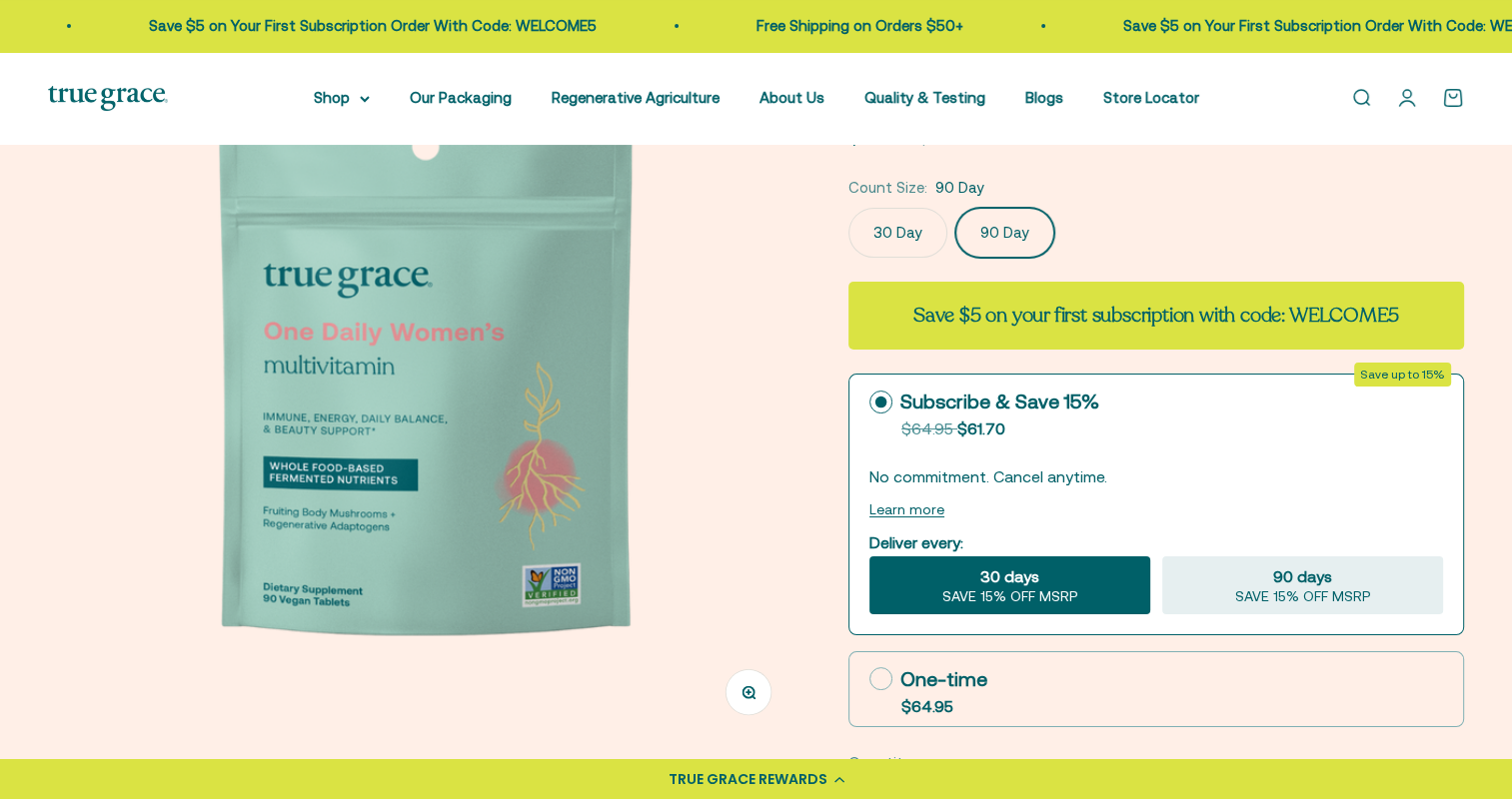 click on "30 Day" 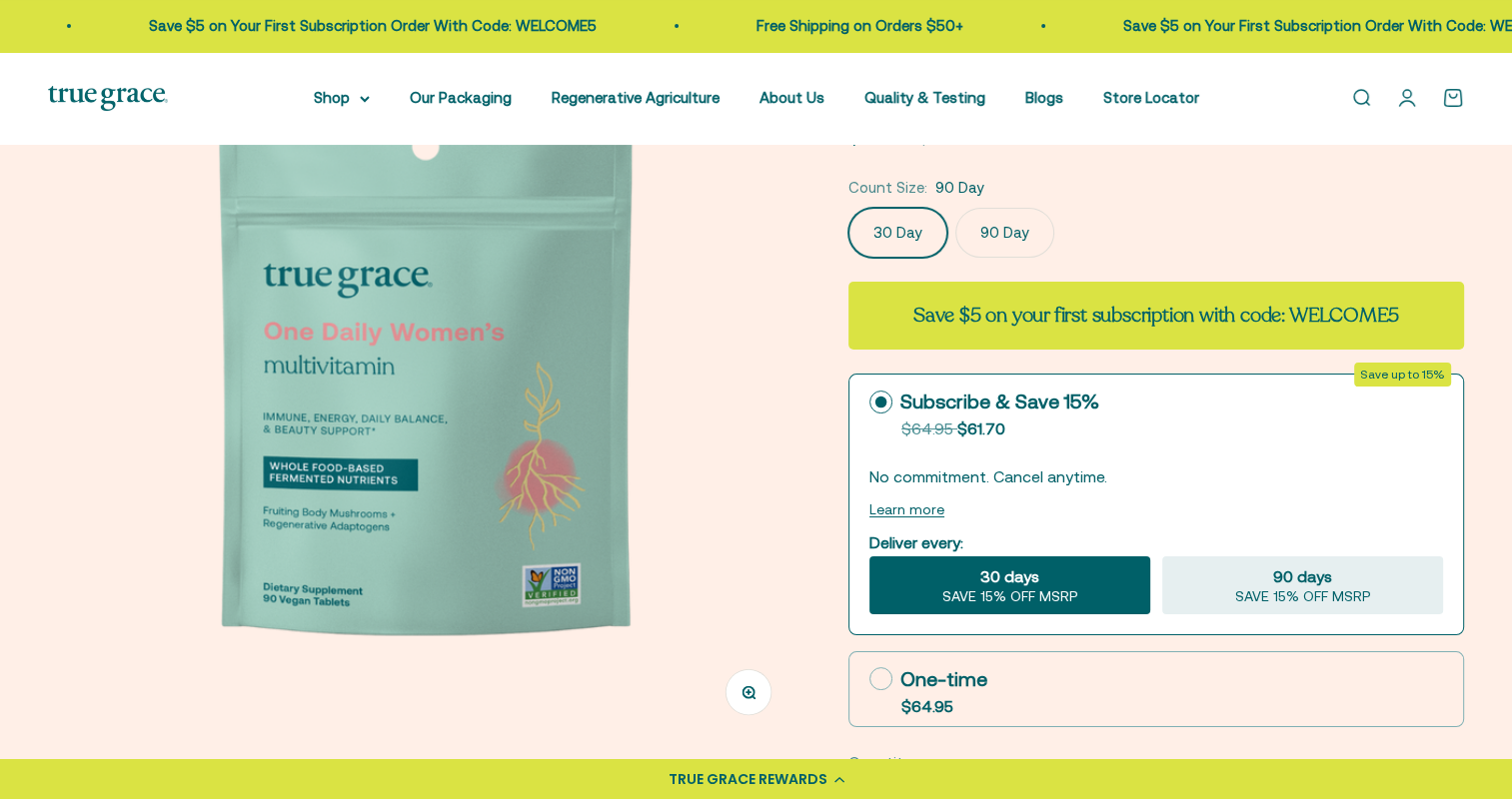 scroll, scrollTop: 0, scrollLeft: 0, axis: both 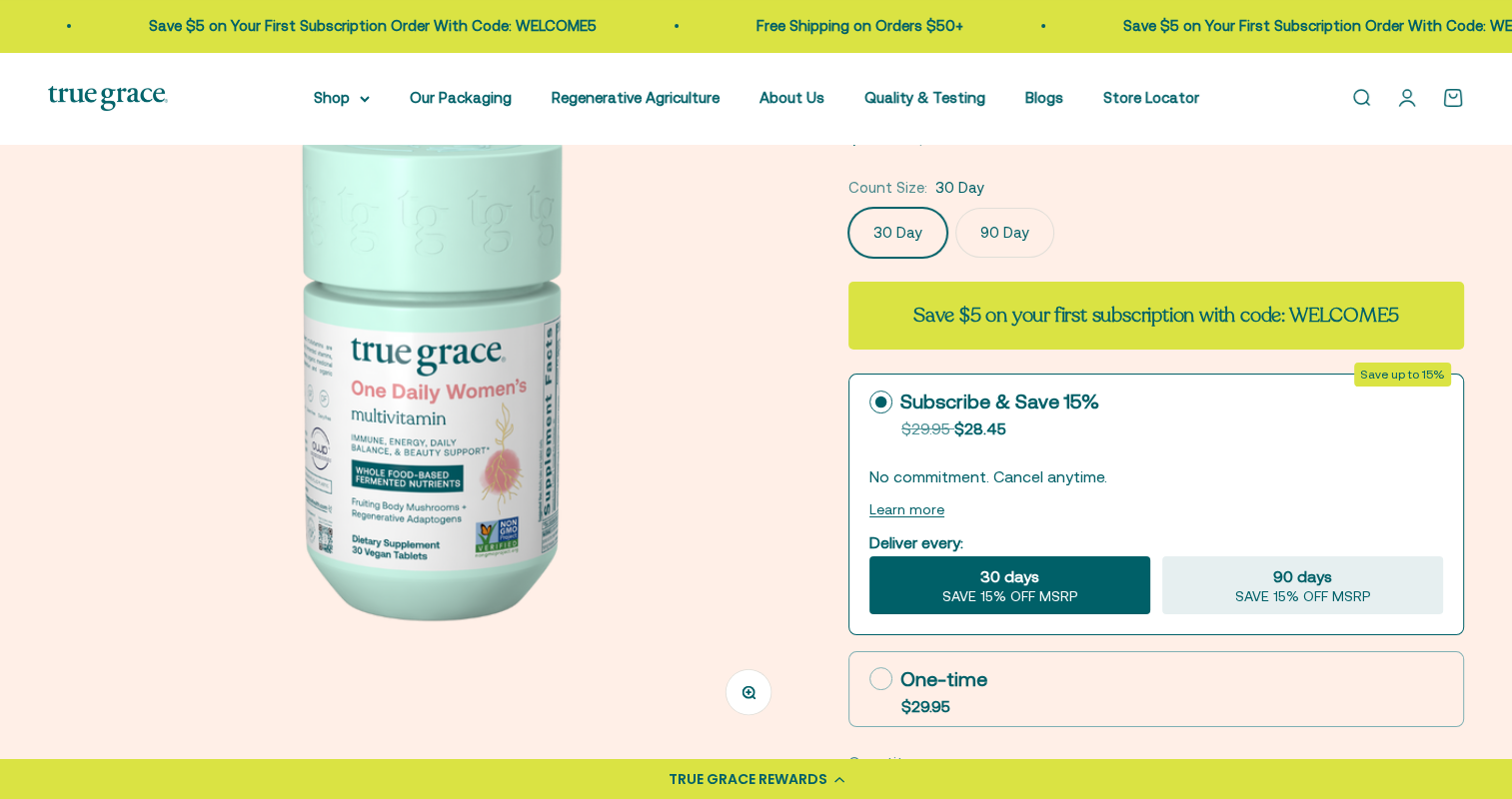click on "90 Day" 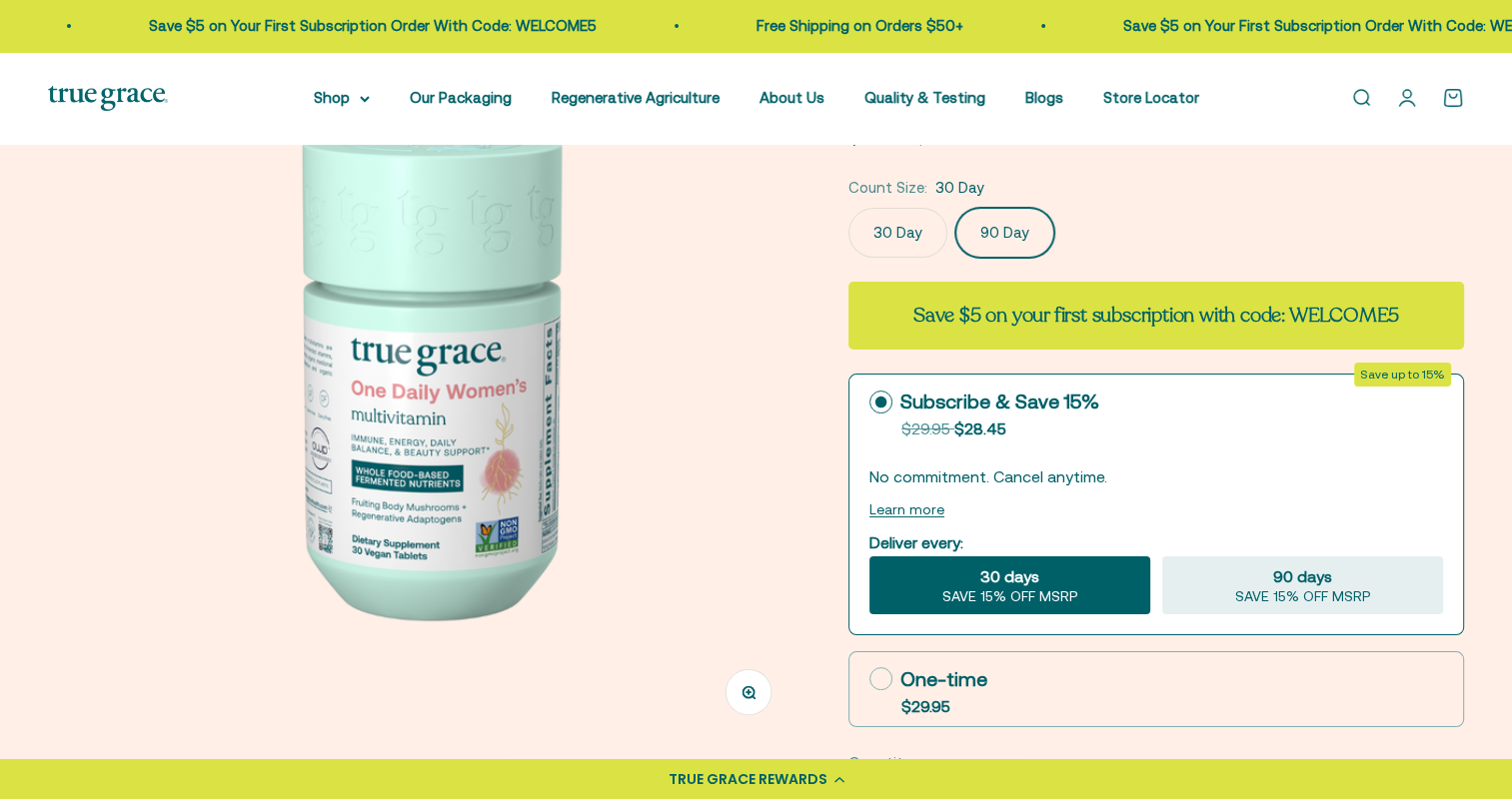 scroll, scrollTop: 0, scrollLeft: 775, axis: horizontal 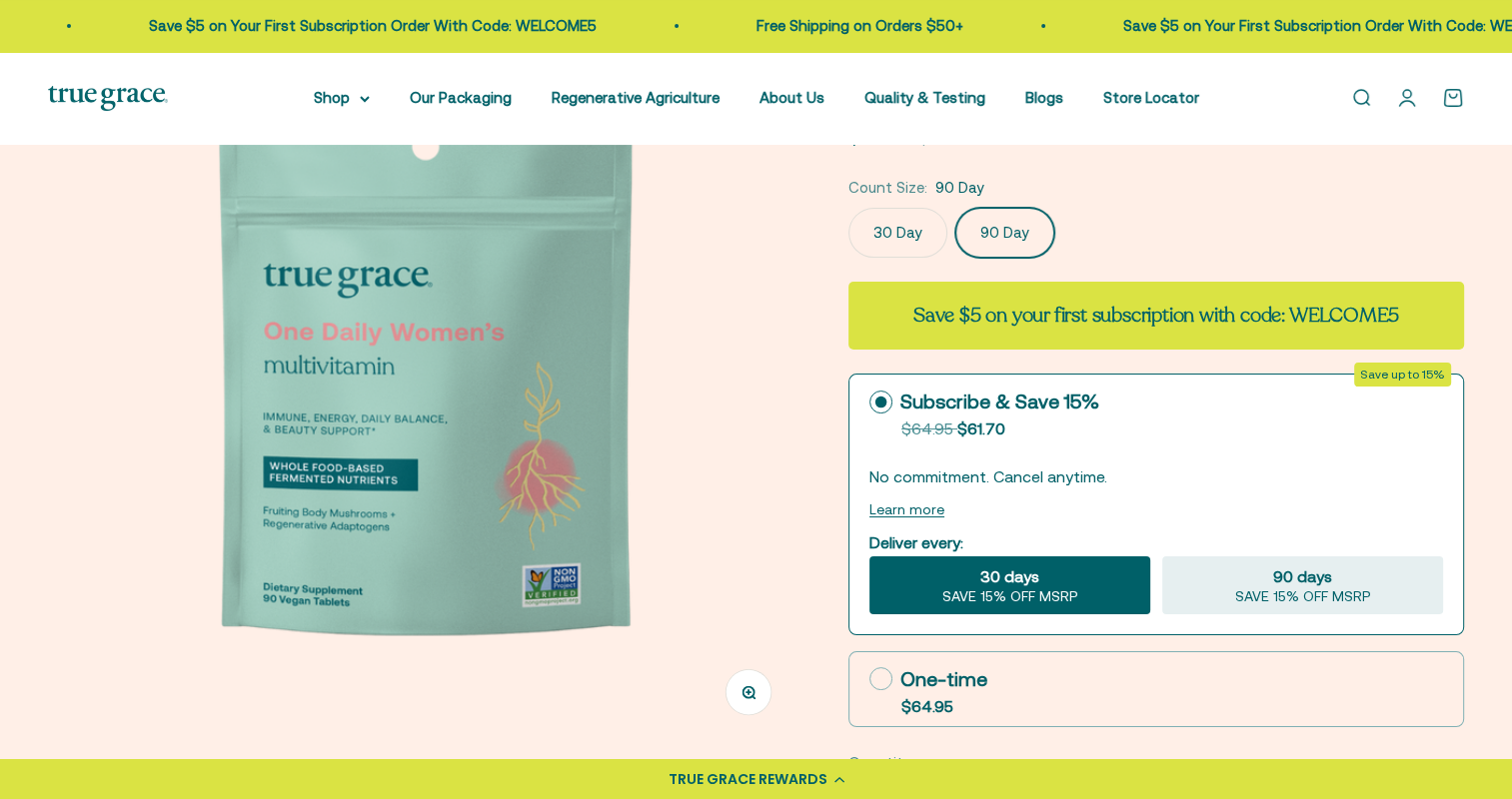 click on "30 Day" 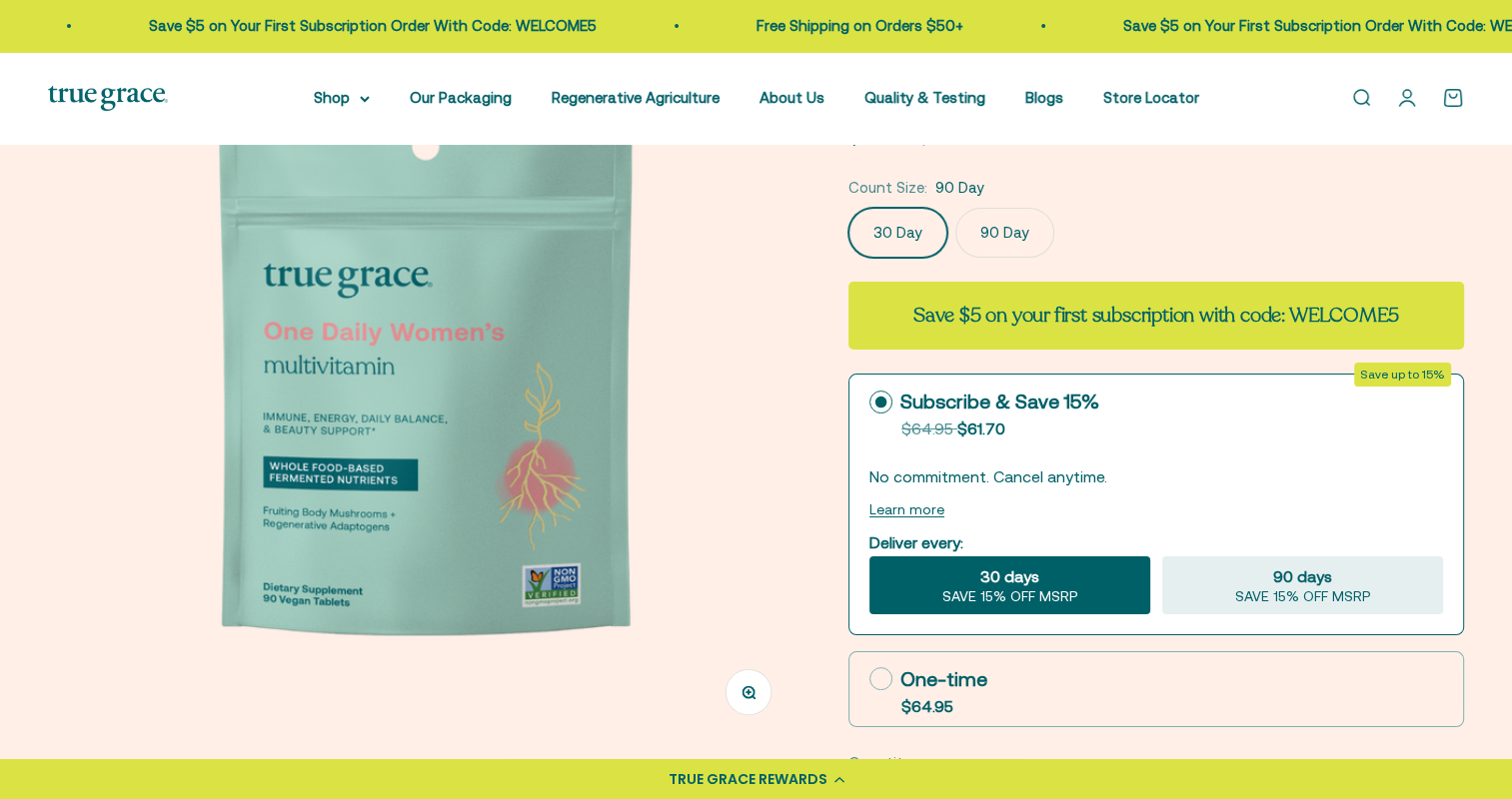 scroll, scrollTop: 0, scrollLeft: 0, axis: both 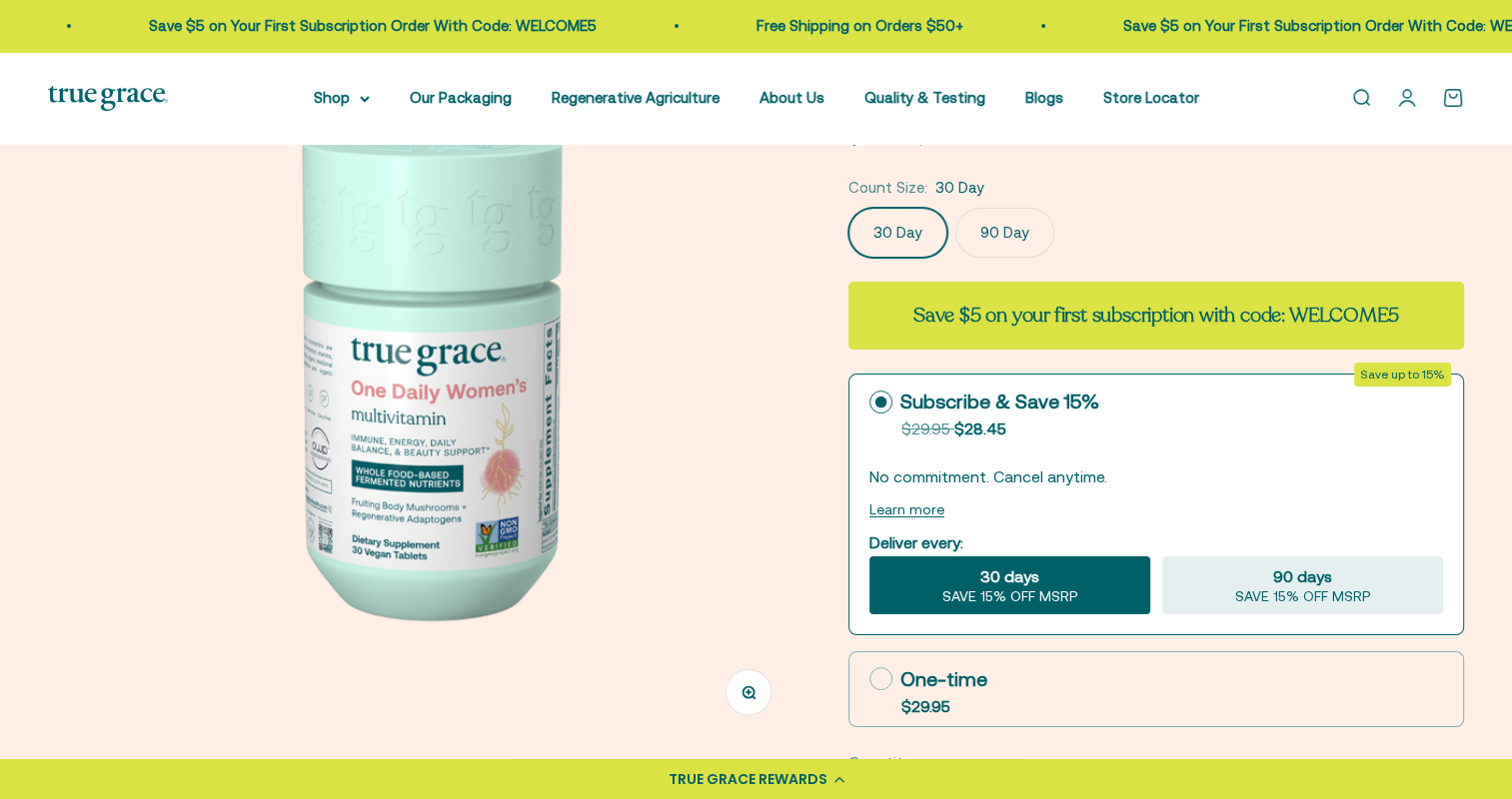 click at bounding box center (424, 369) 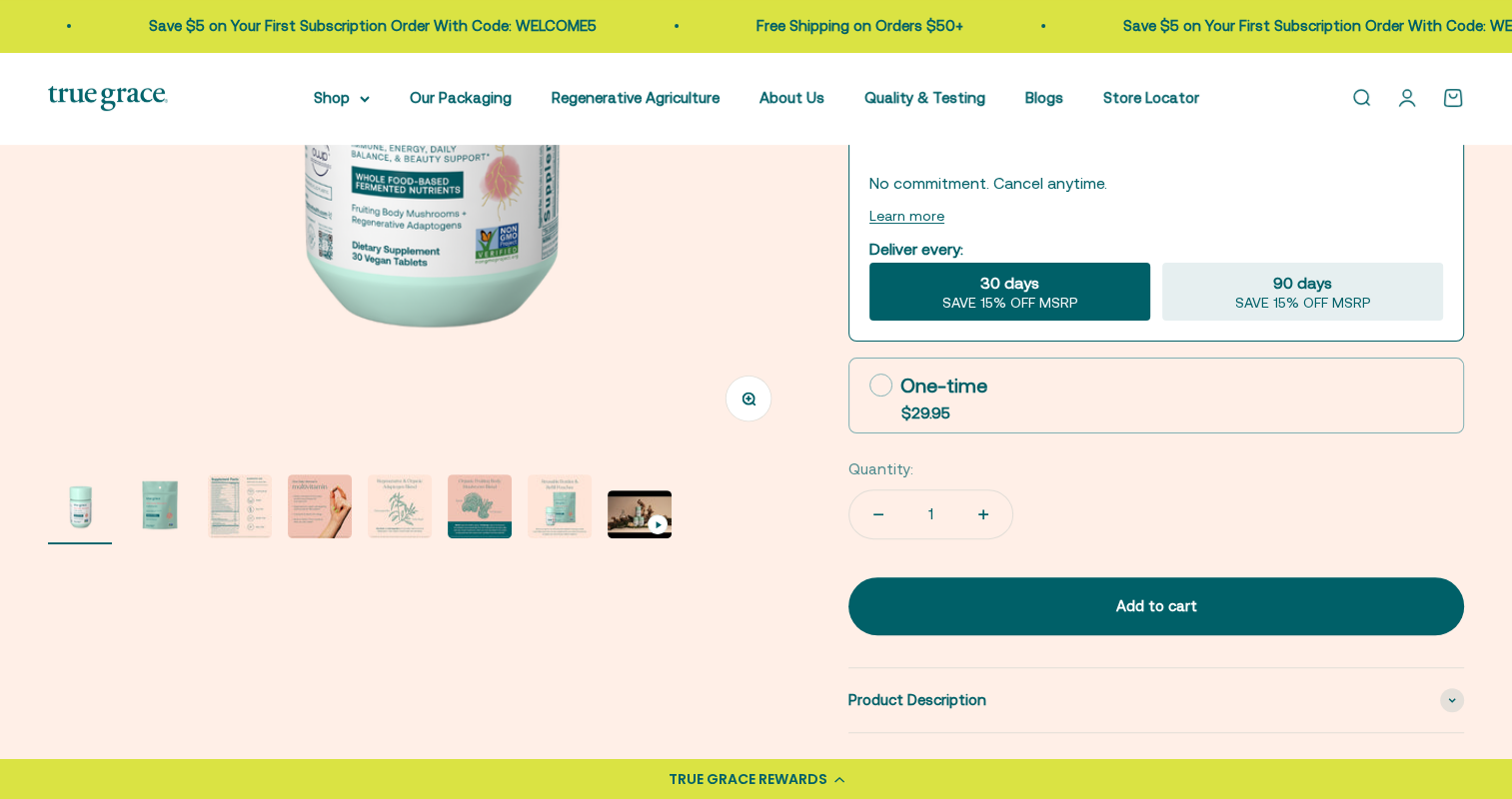scroll, scrollTop: 499, scrollLeft: 0, axis: vertical 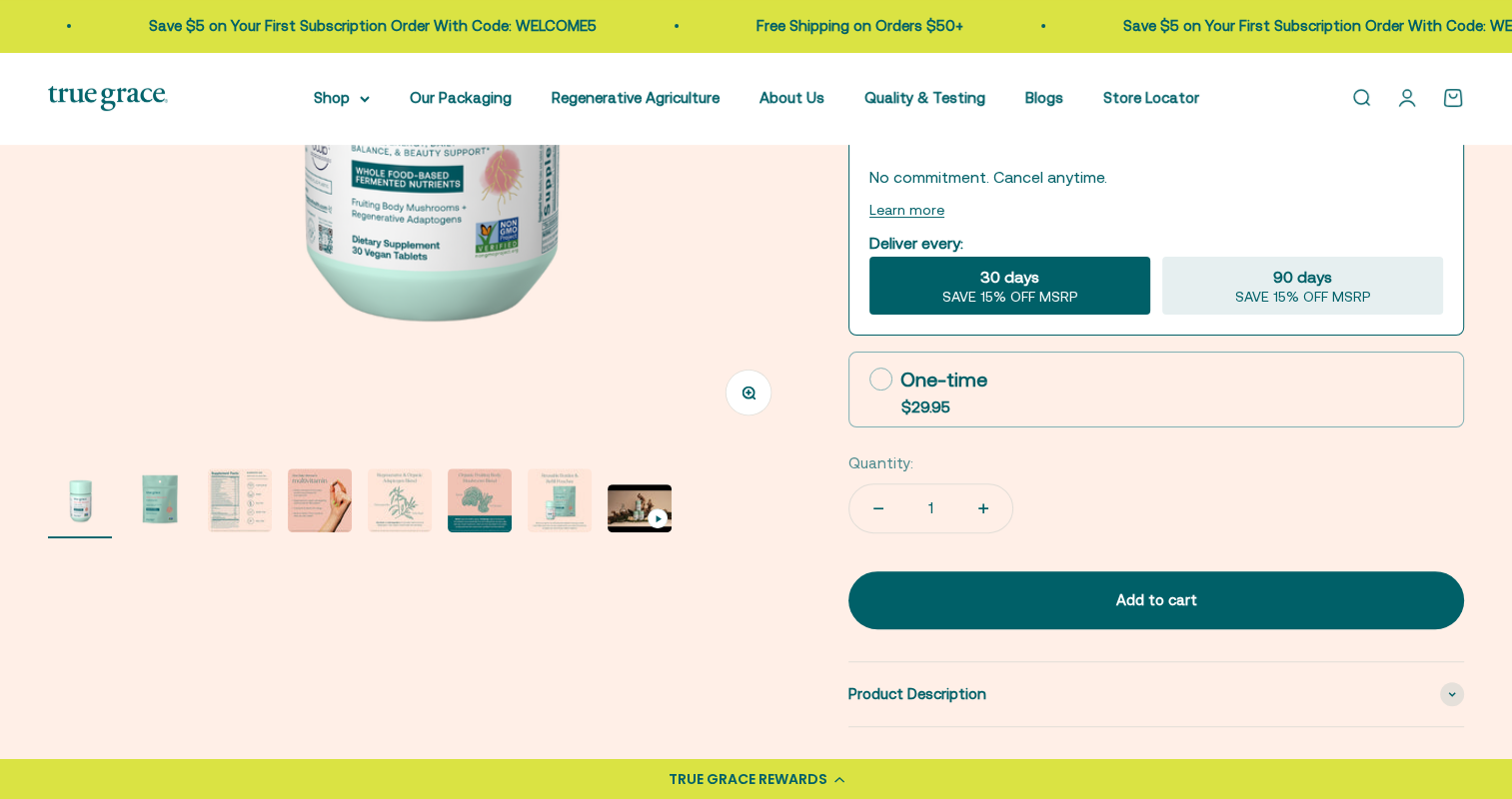 click at bounding box center (160, 500) 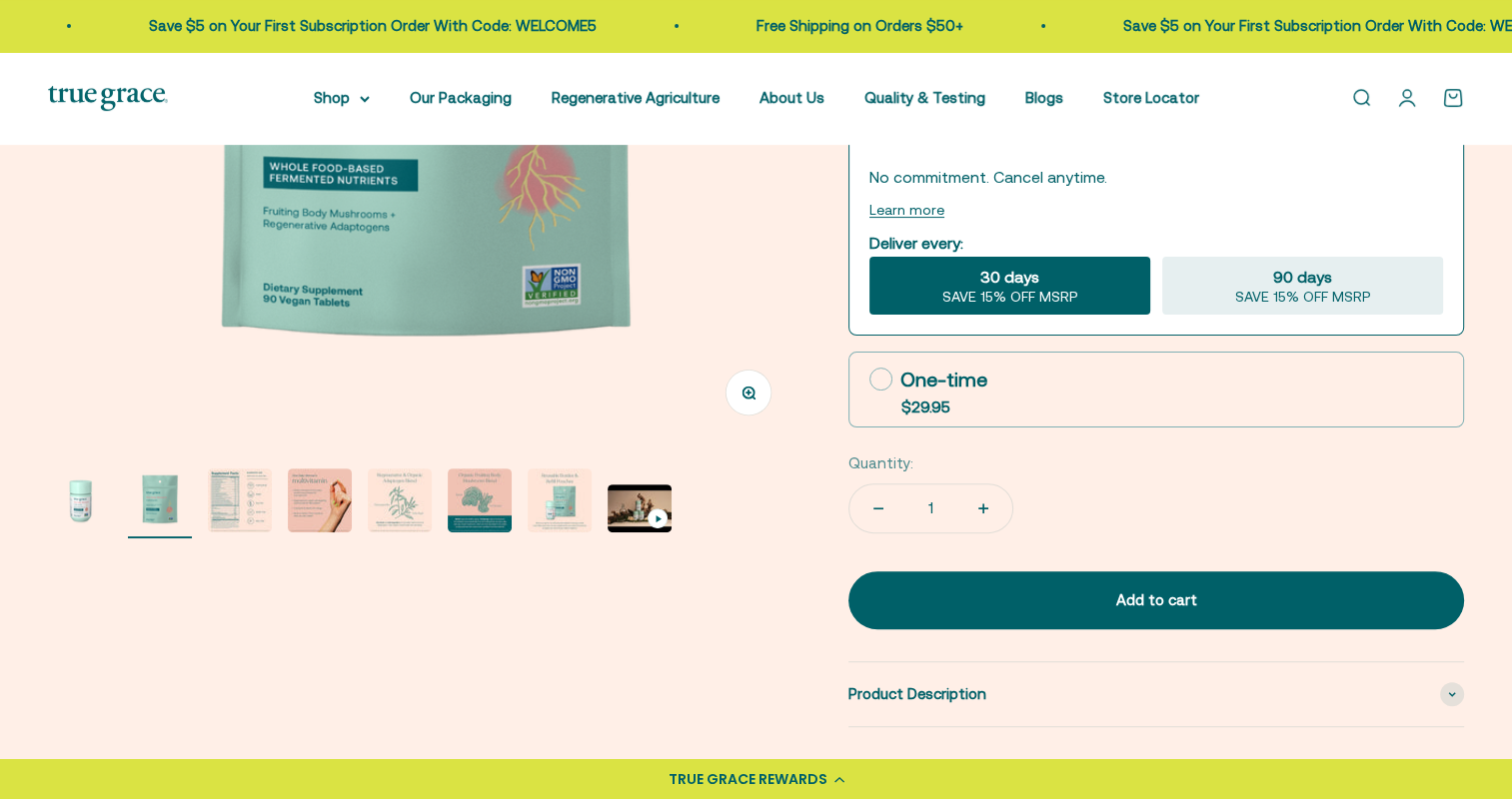 click at bounding box center [240, 500] 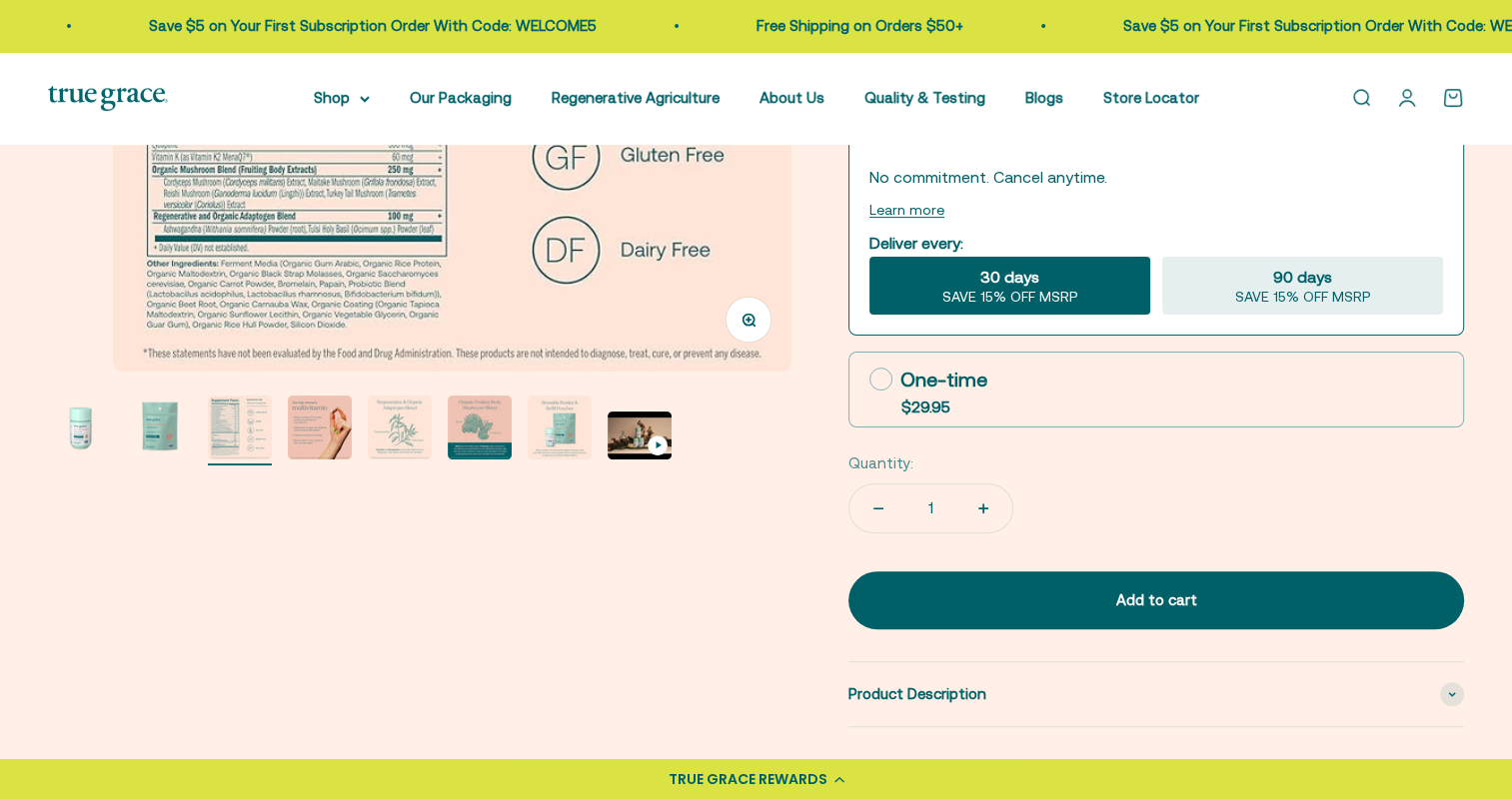 scroll, scrollTop: 0, scrollLeft: 1552, axis: horizontal 